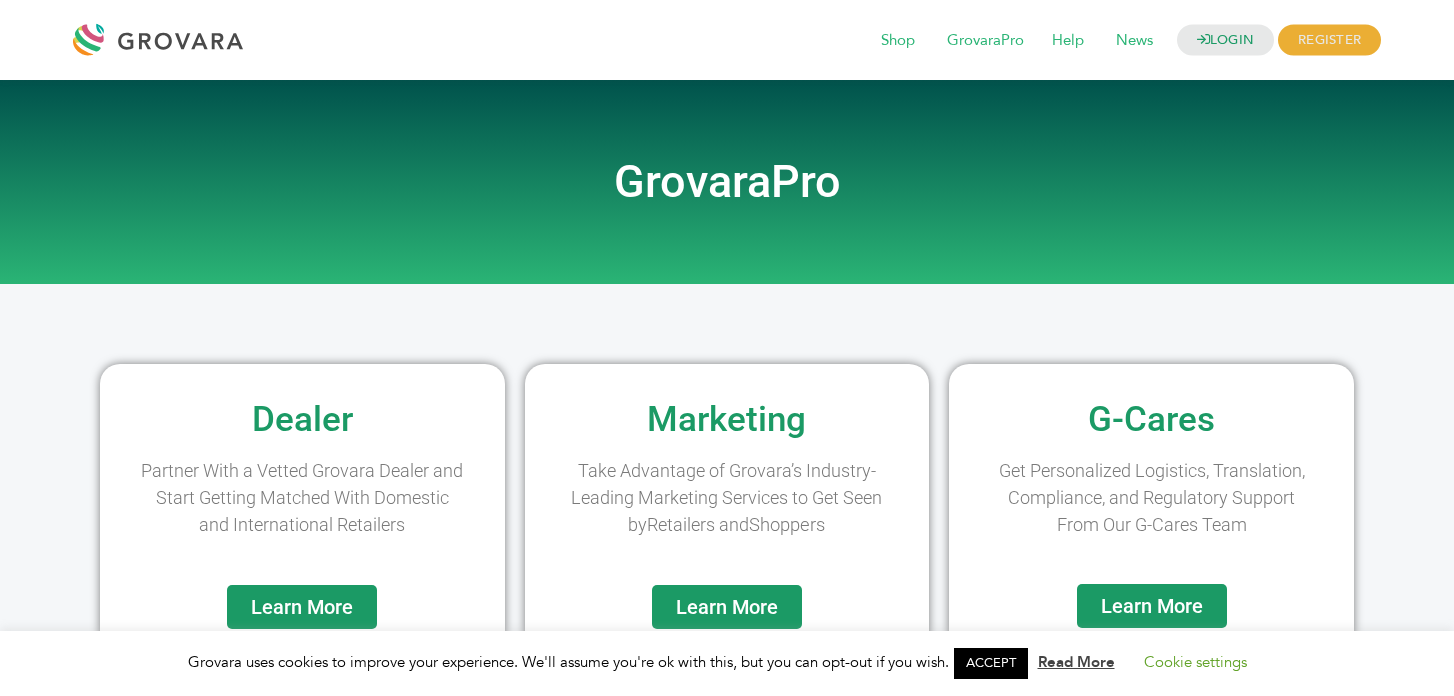 scroll, scrollTop: 0, scrollLeft: 0, axis: both 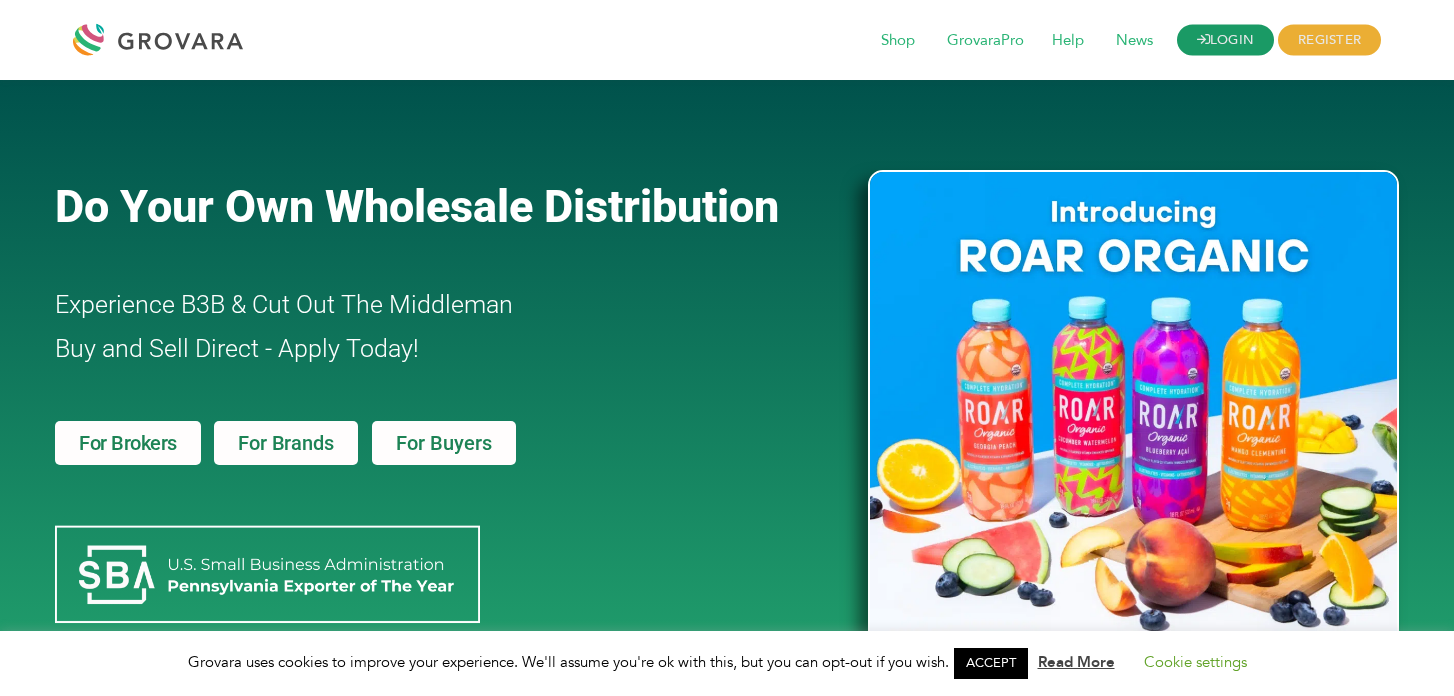click on "LOGIN" at bounding box center (1226, 40) 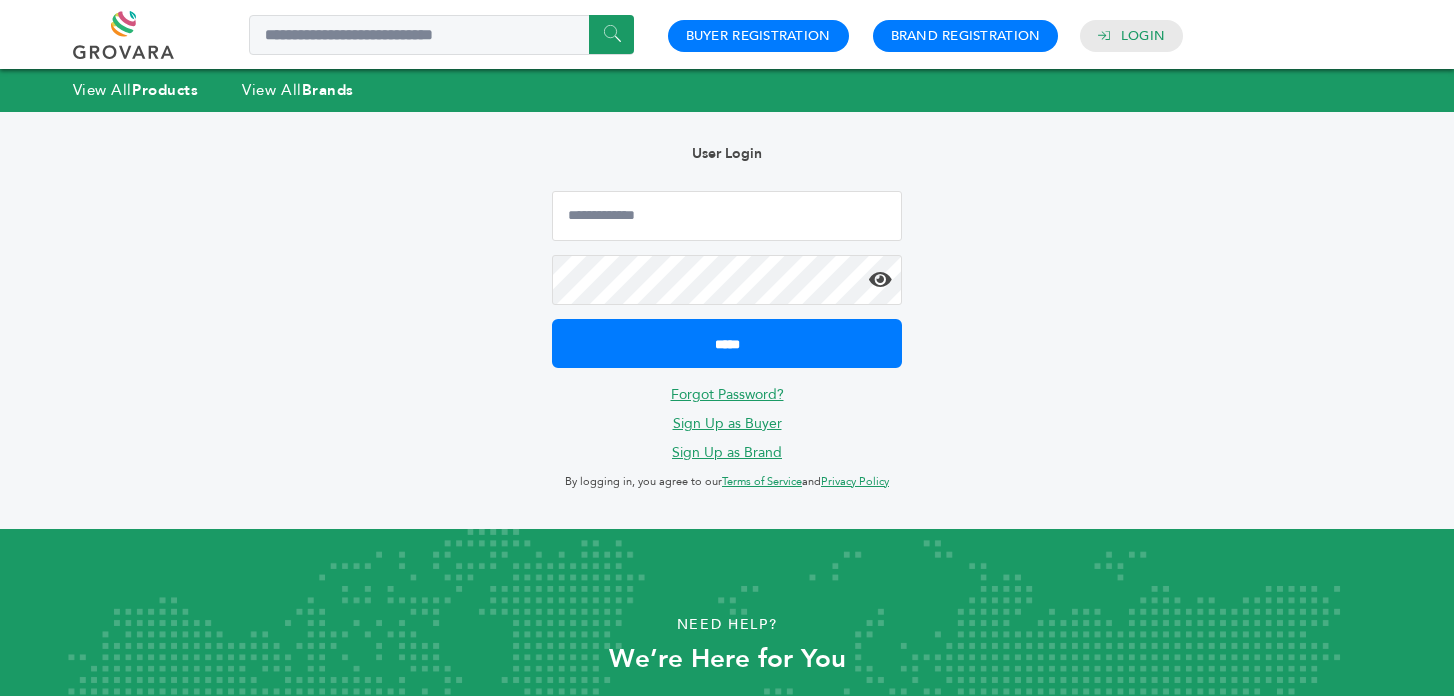 scroll, scrollTop: 0, scrollLeft: 0, axis: both 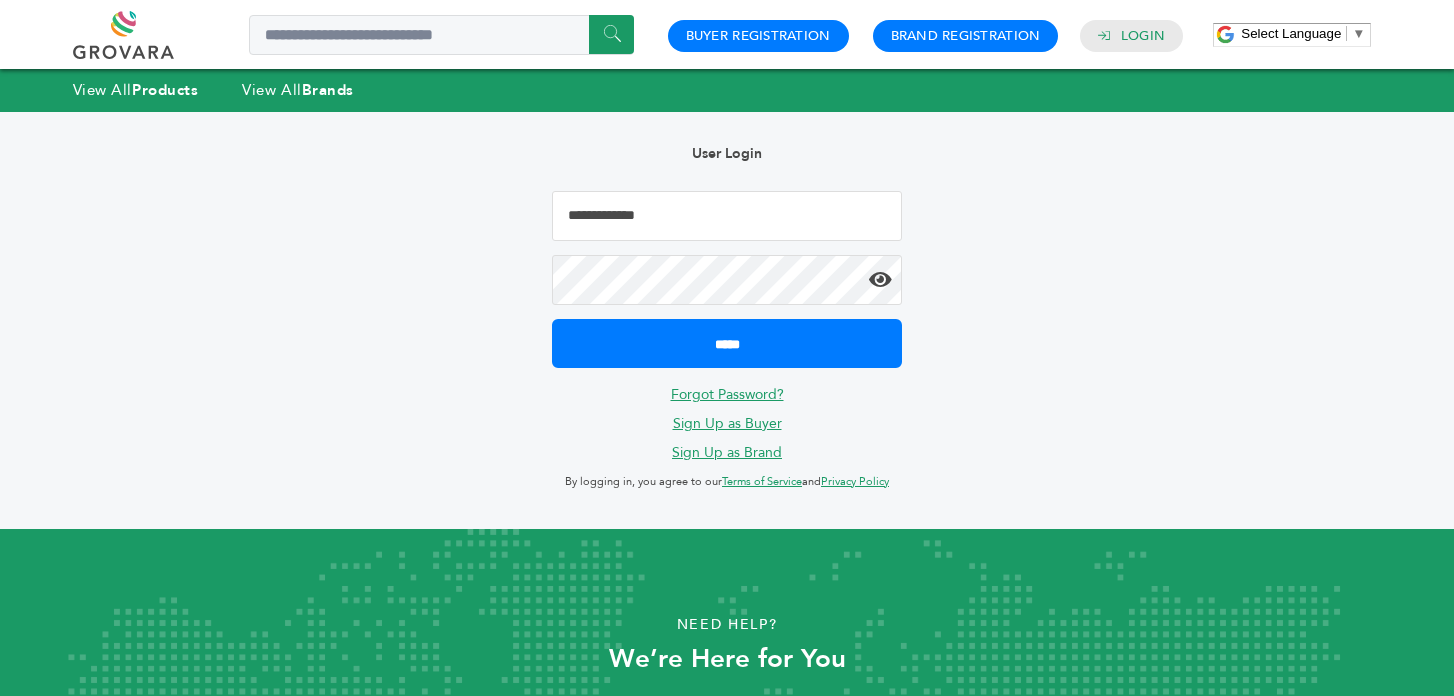 click at bounding box center (727, 216) 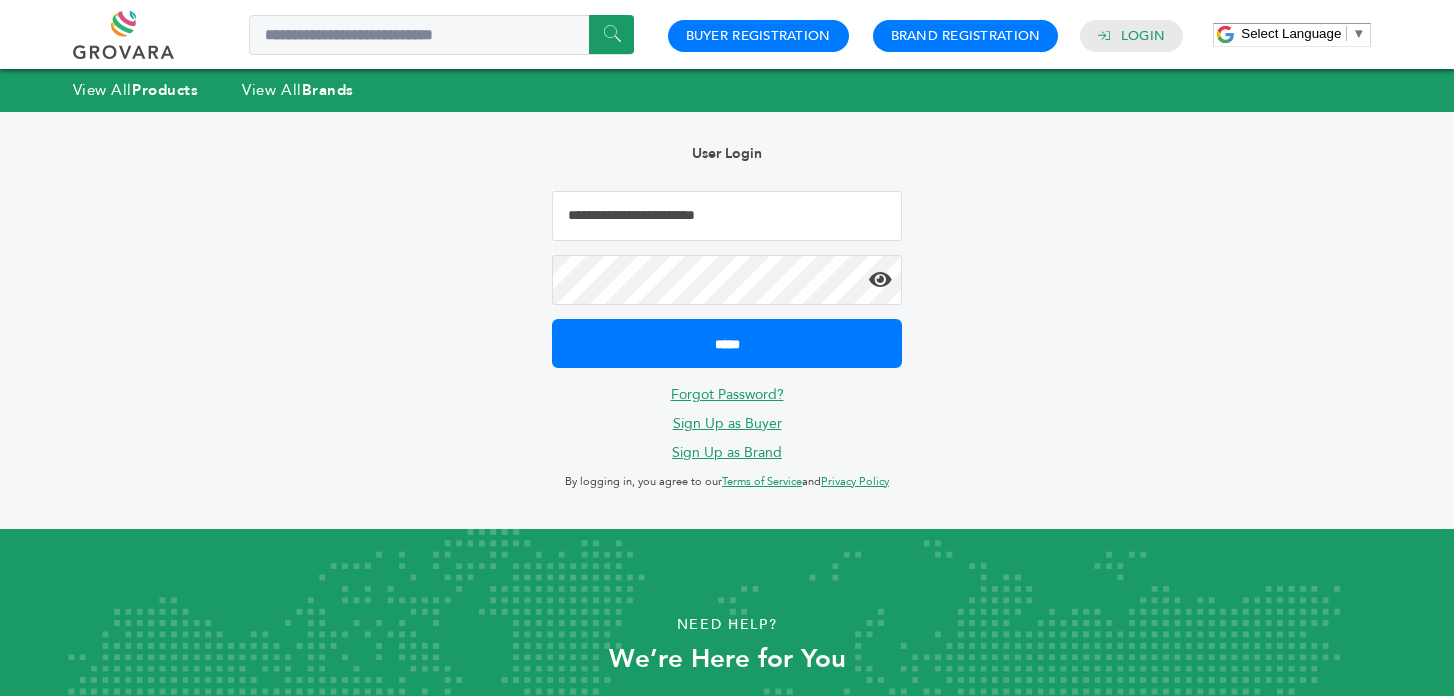 click on "*****" at bounding box center [727, 343] 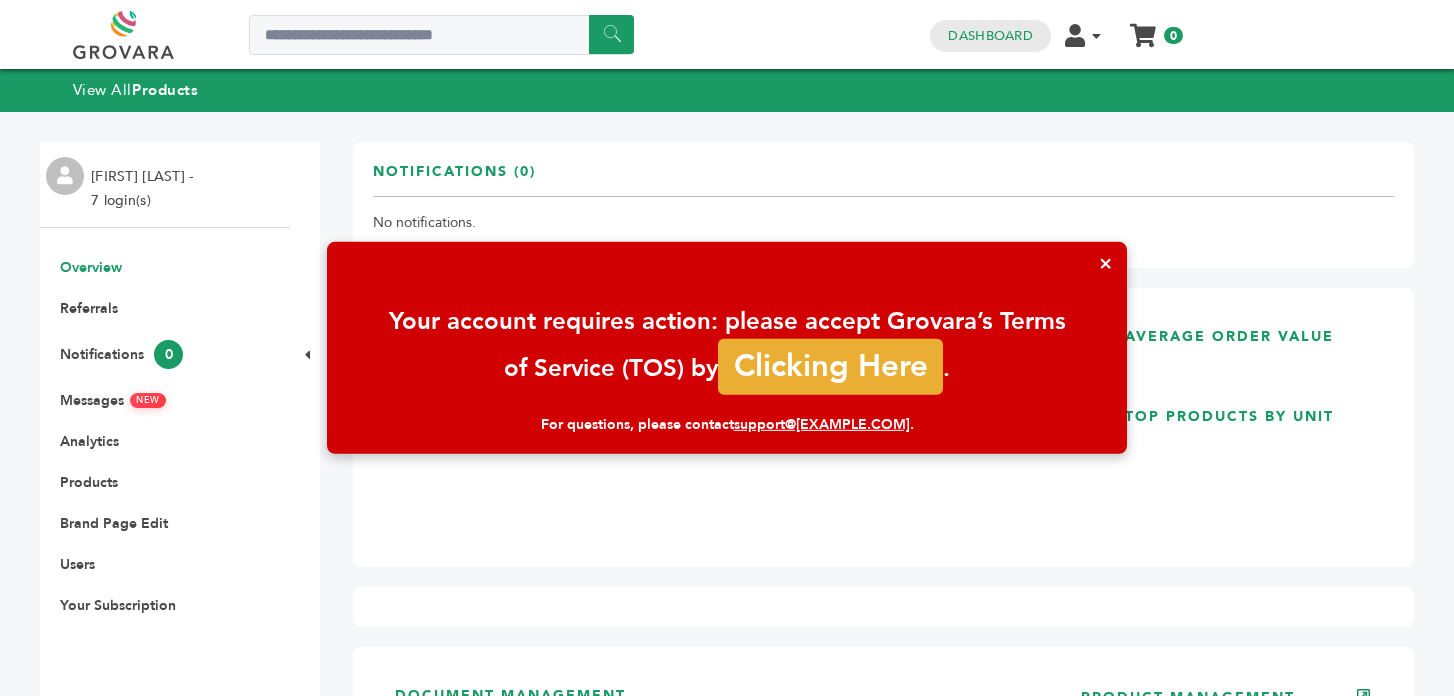 scroll, scrollTop: 0, scrollLeft: 0, axis: both 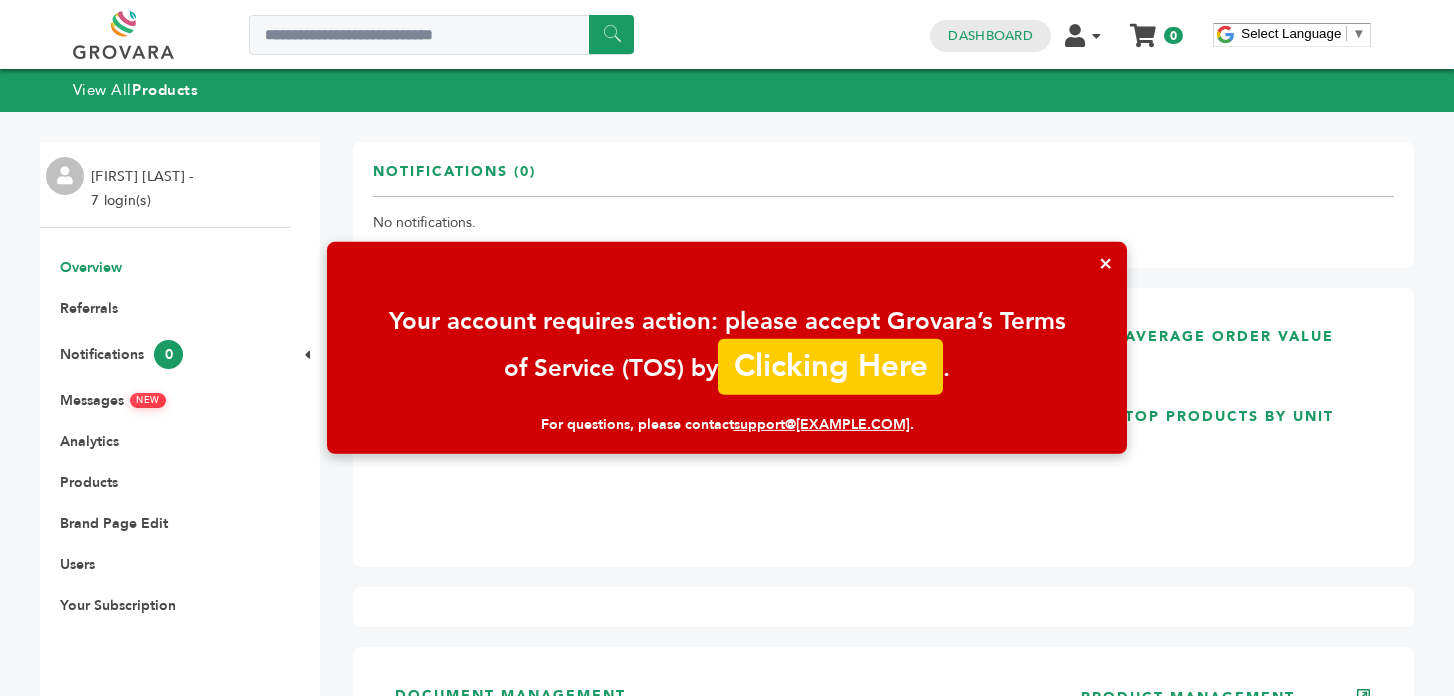 click on "Clicking Here" at bounding box center [830, 366] 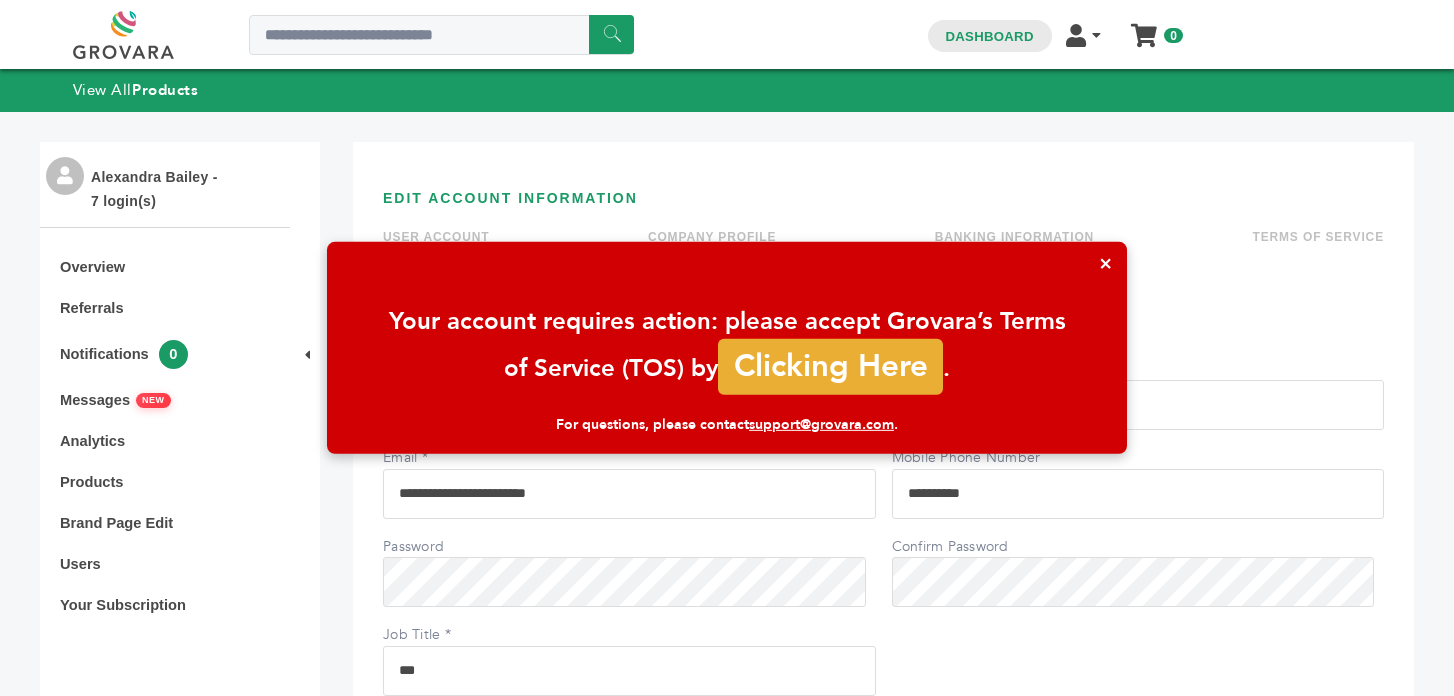 scroll, scrollTop: 275, scrollLeft: 0, axis: vertical 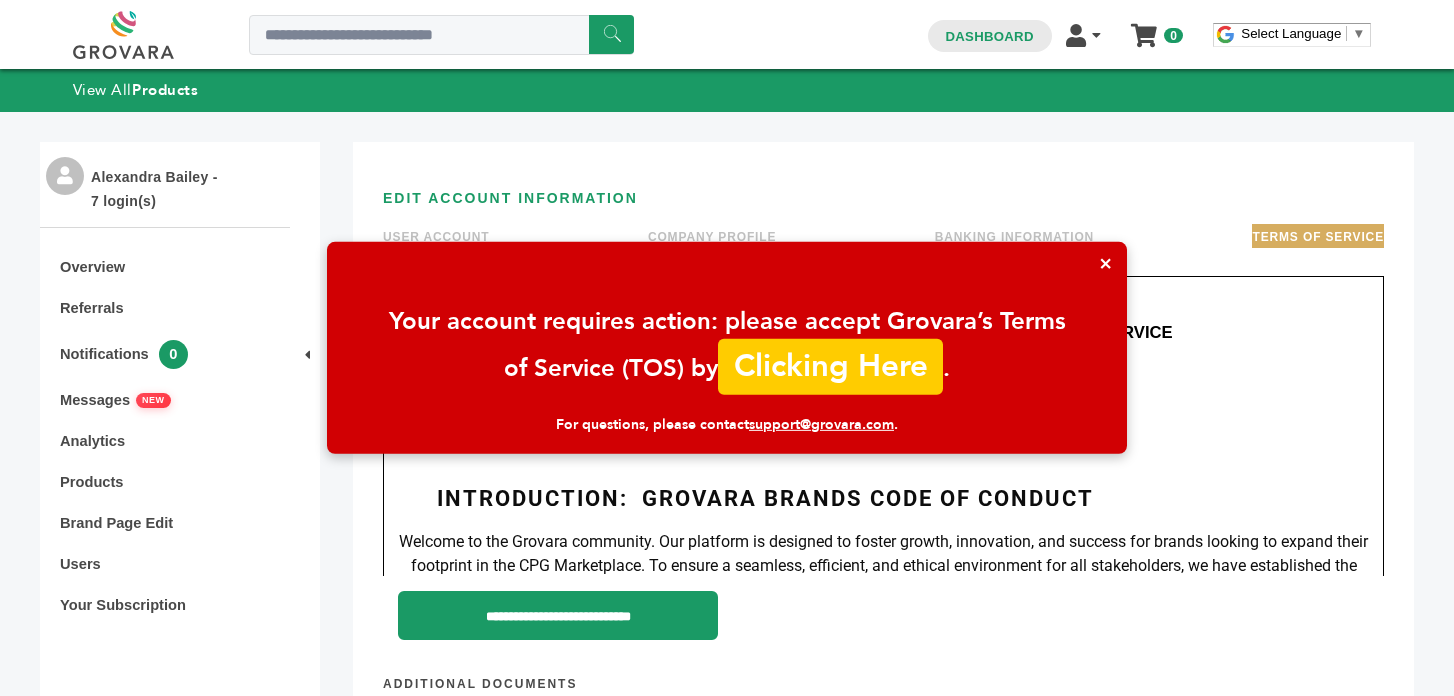 click on "Clicking Here" at bounding box center [830, 363] 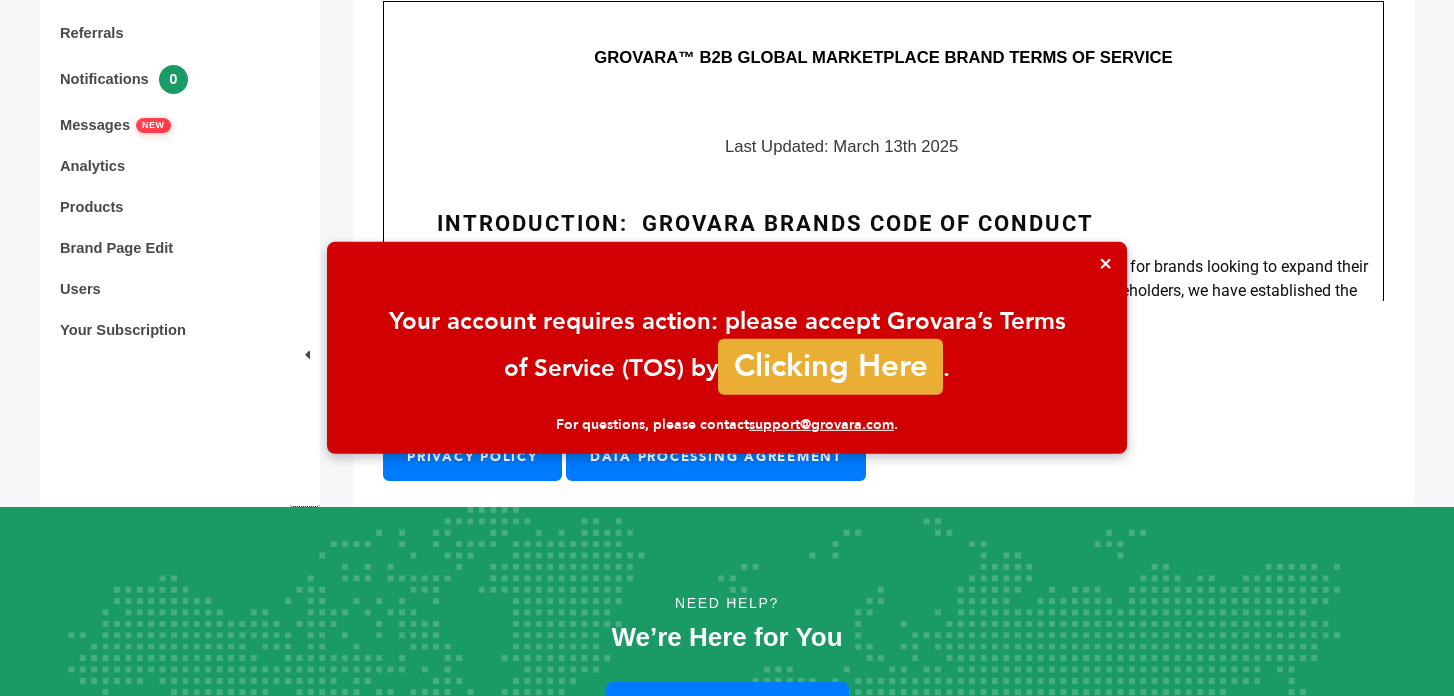 click on "×" at bounding box center [1105, 263] 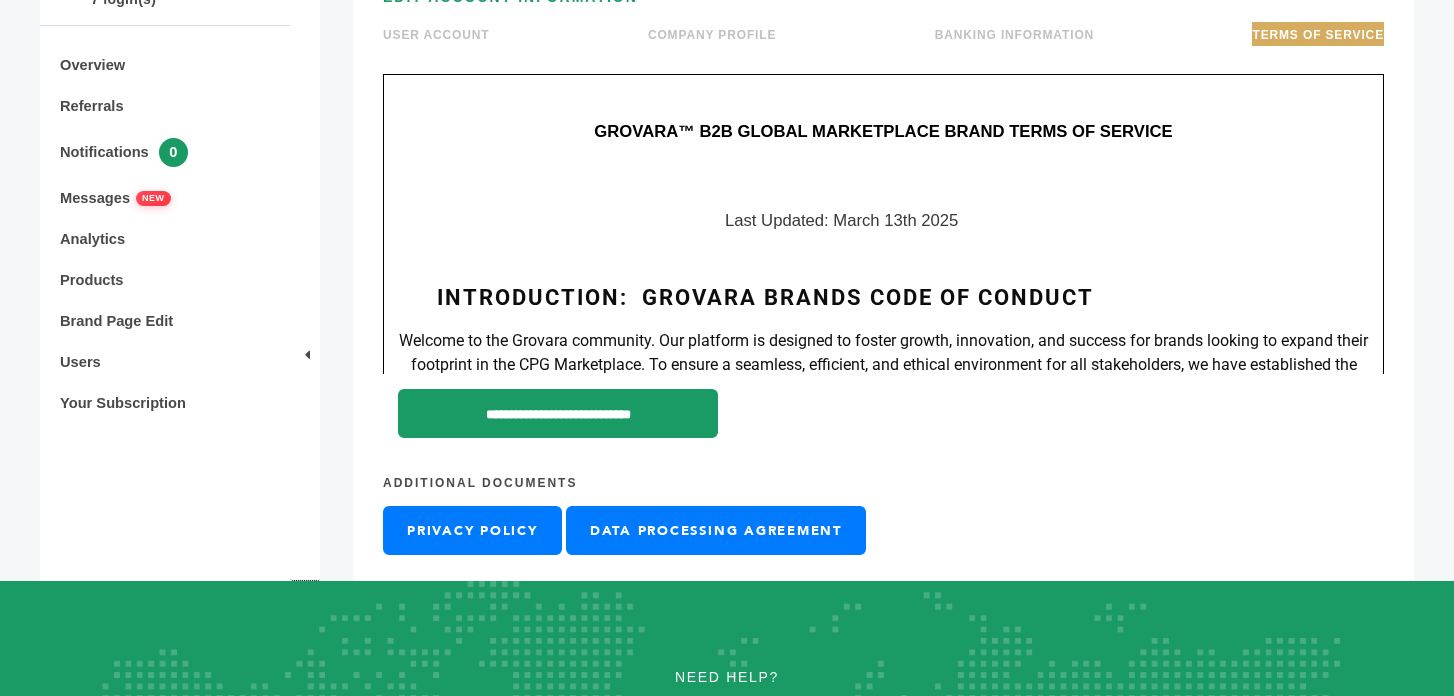 scroll, scrollTop: 261, scrollLeft: 0, axis: vertical 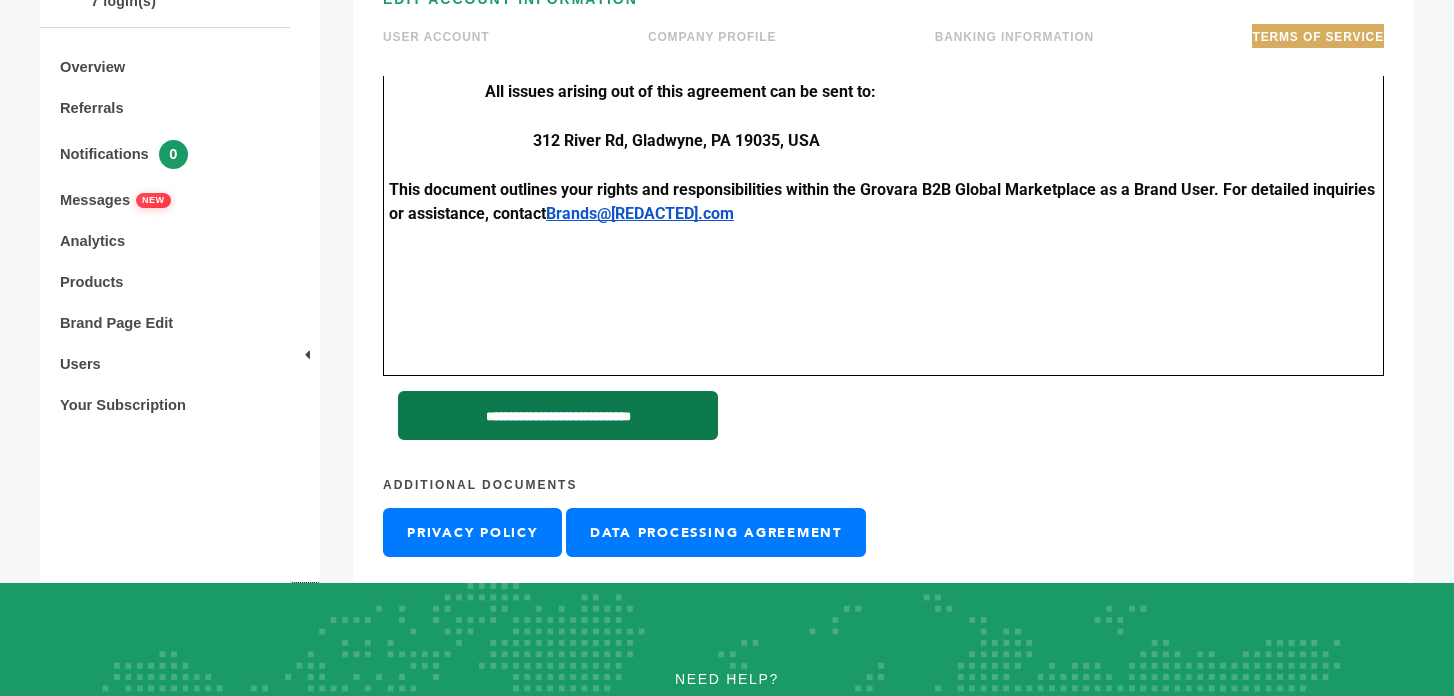click on "**********" at bounding box center (558, 415) 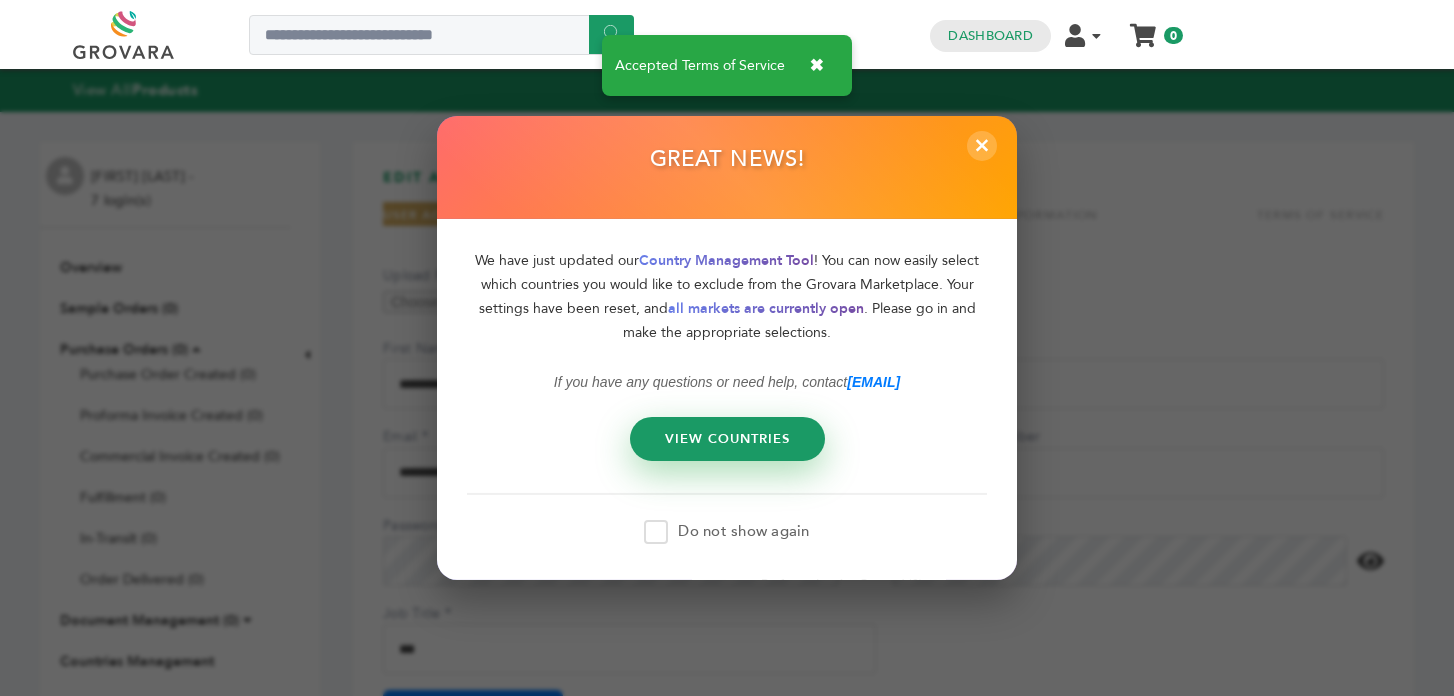 scroll, scrollTop: 0, scrollLeft: 0, axis: both 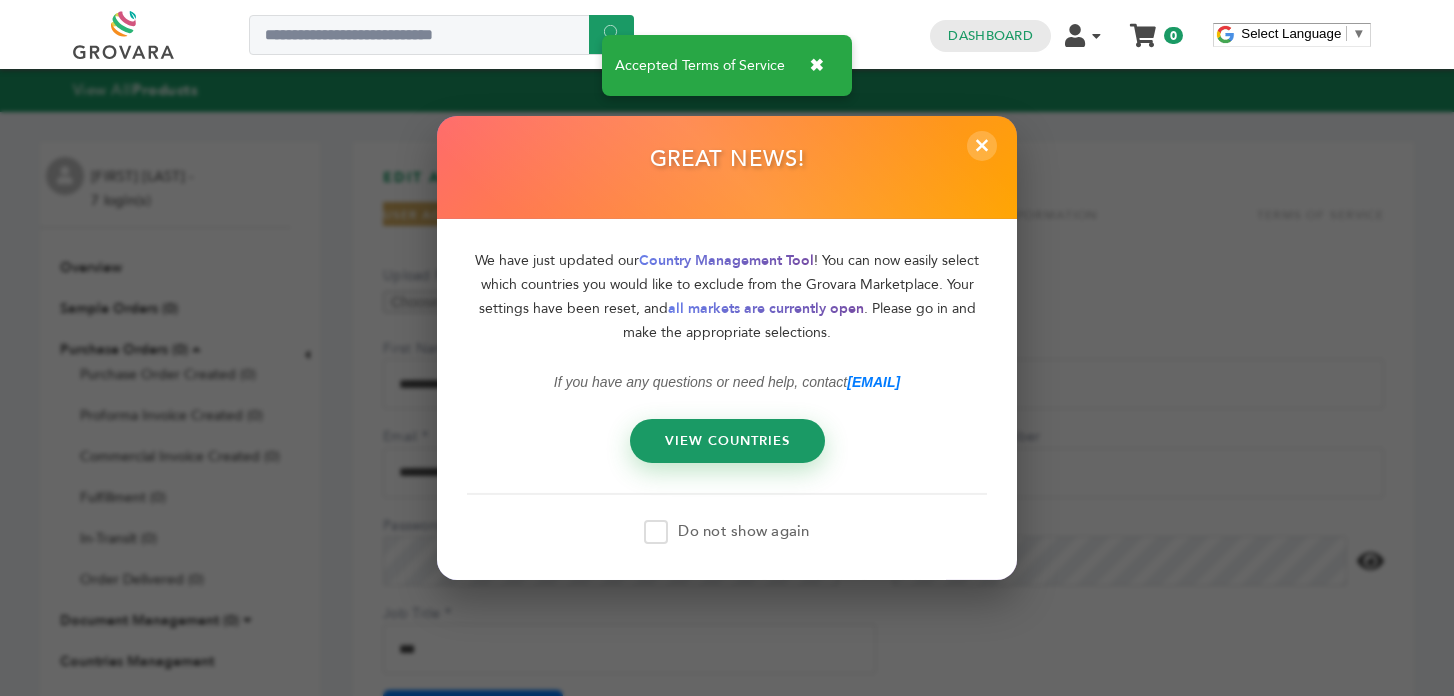 click on "Do not show again" at bounding box center [726, 532] 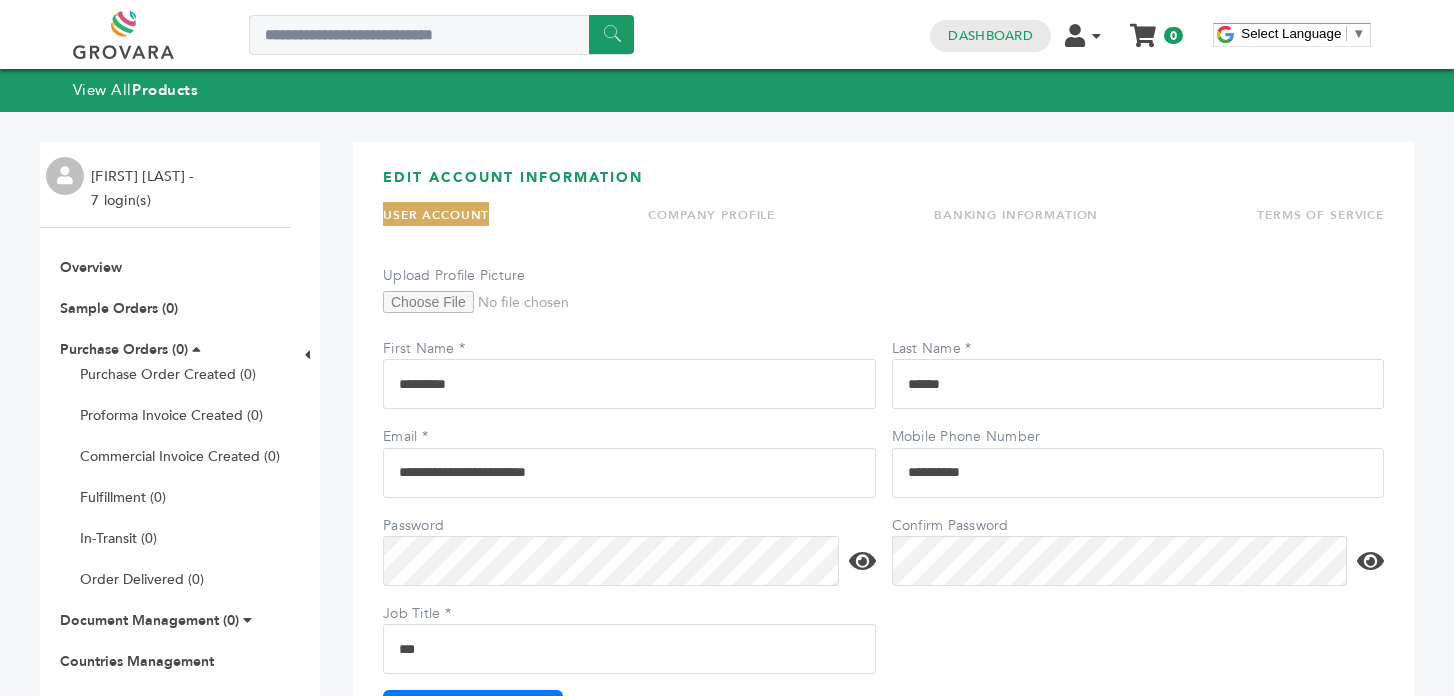 click on "******
0															0
Dashboard
Edit Account
Your Subscription
Product Management
Order Management
Sign Out
My Cart
Your cart is empty
0
Select Language ​ ▼" at bounding box center (727, 35) 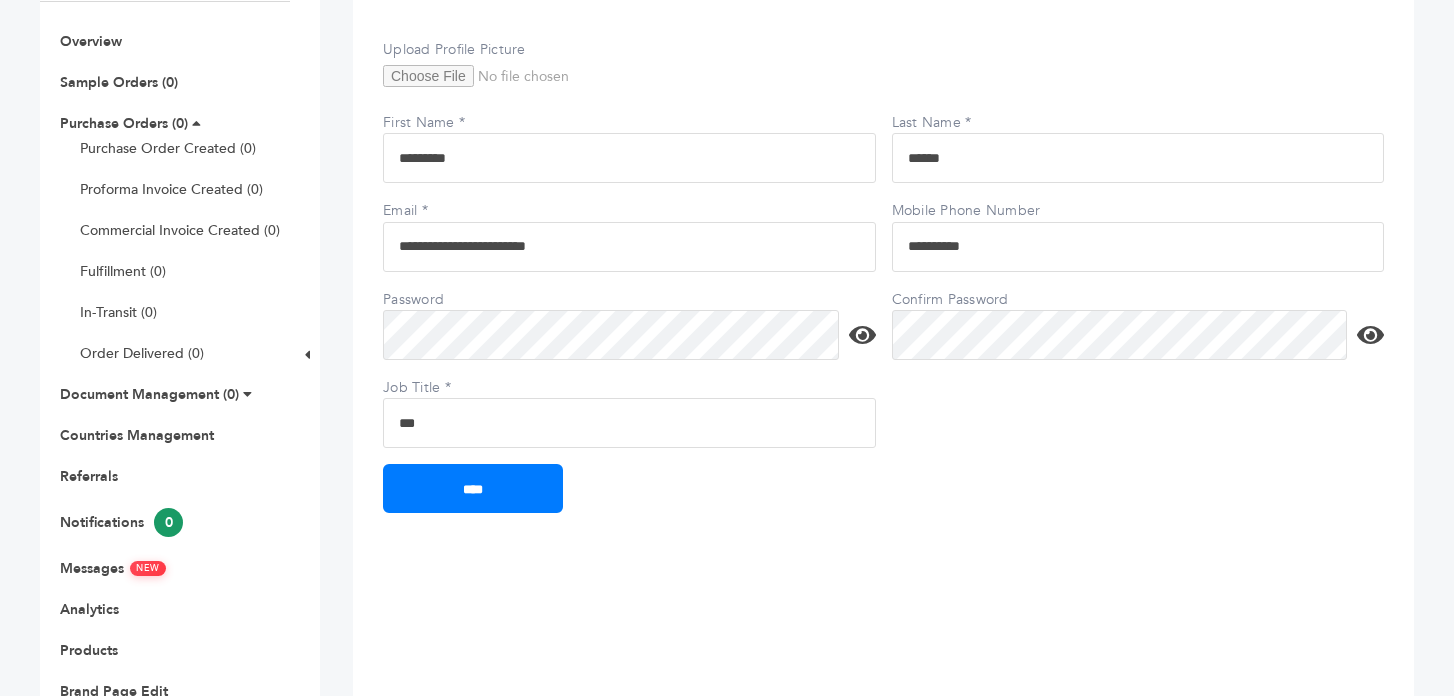 scroll, scrollTop: 0, scrollLeft: 0, axis: both 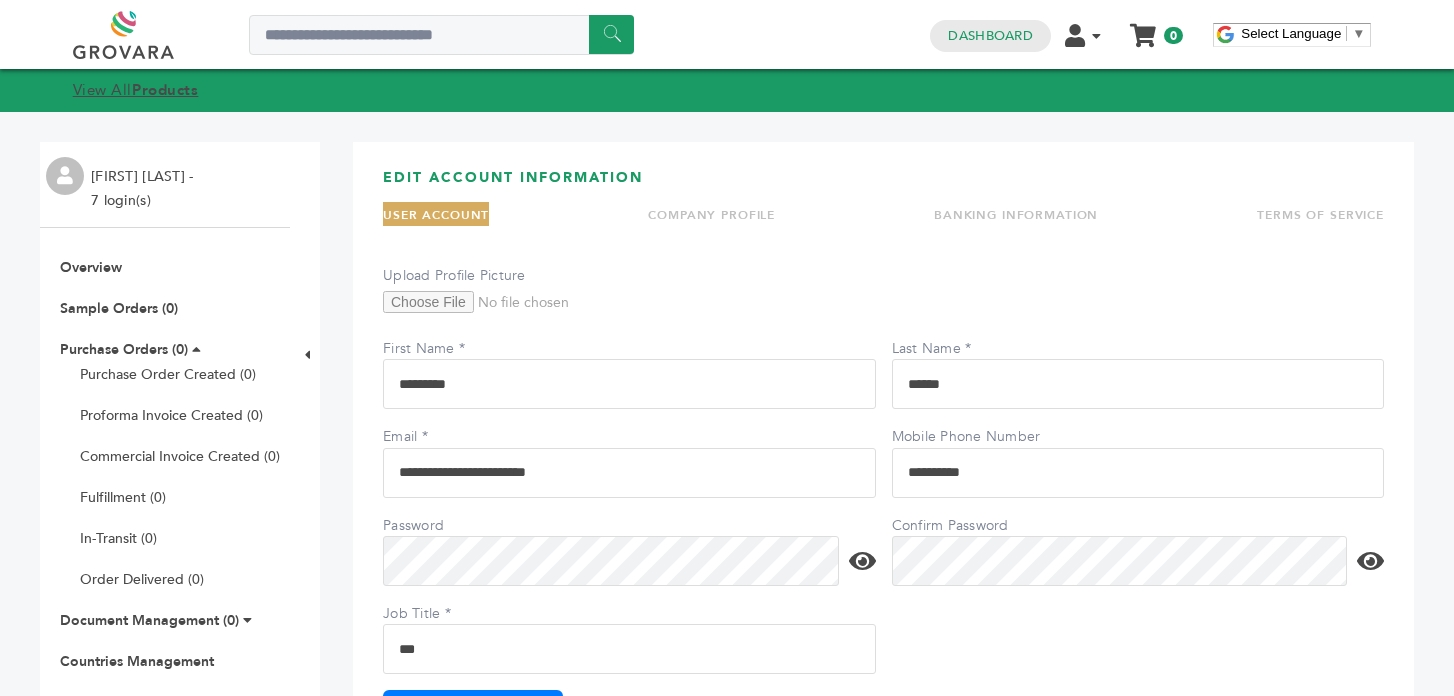 click on "View All  Products" at bounding box center [136, 90] 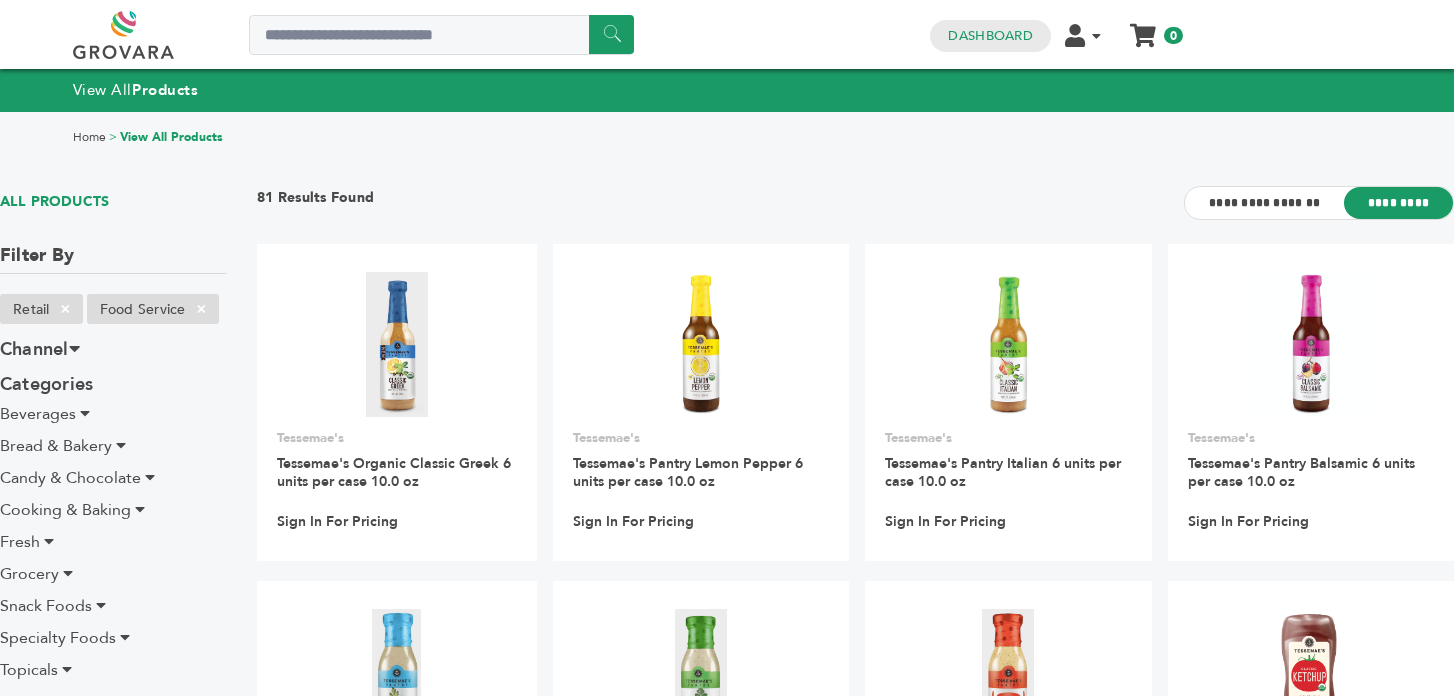 scroll, scrollTop: 0, scrollLeft: 0, axis: both 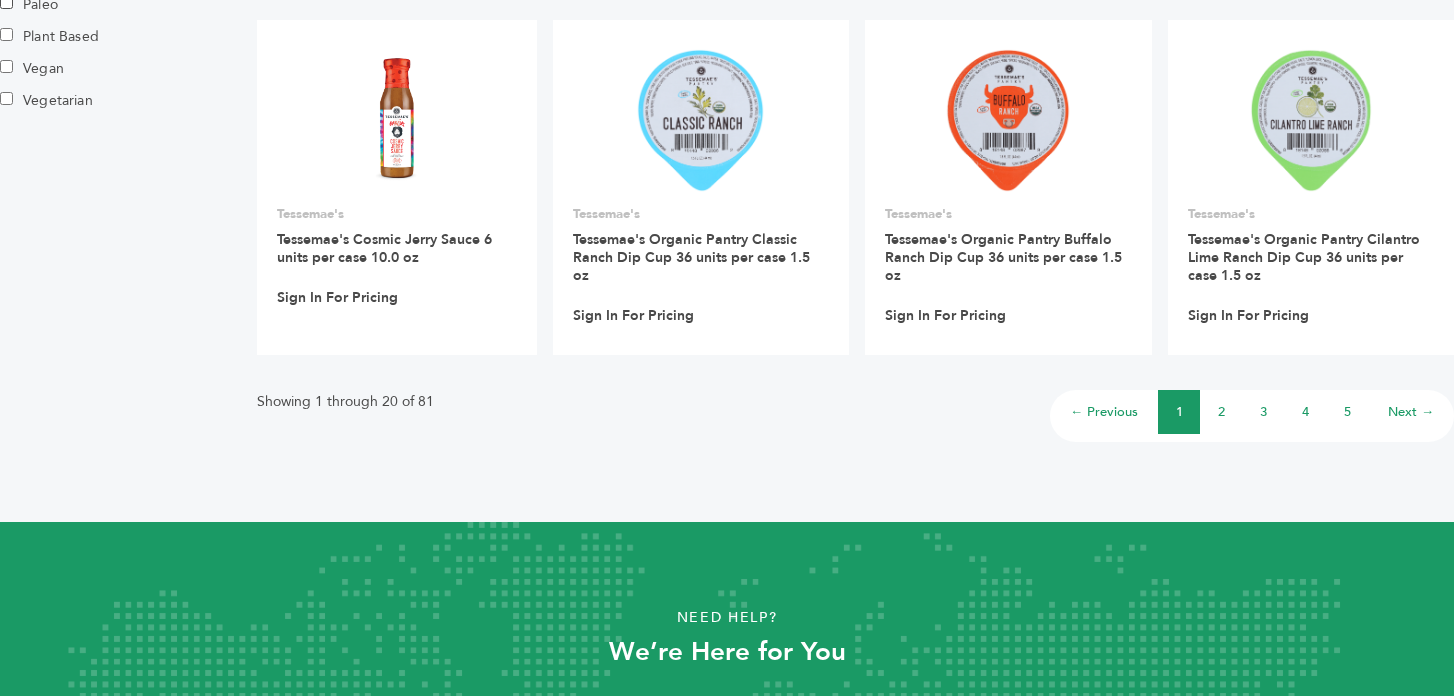 click on "2" at bounding box center [1221, 412] 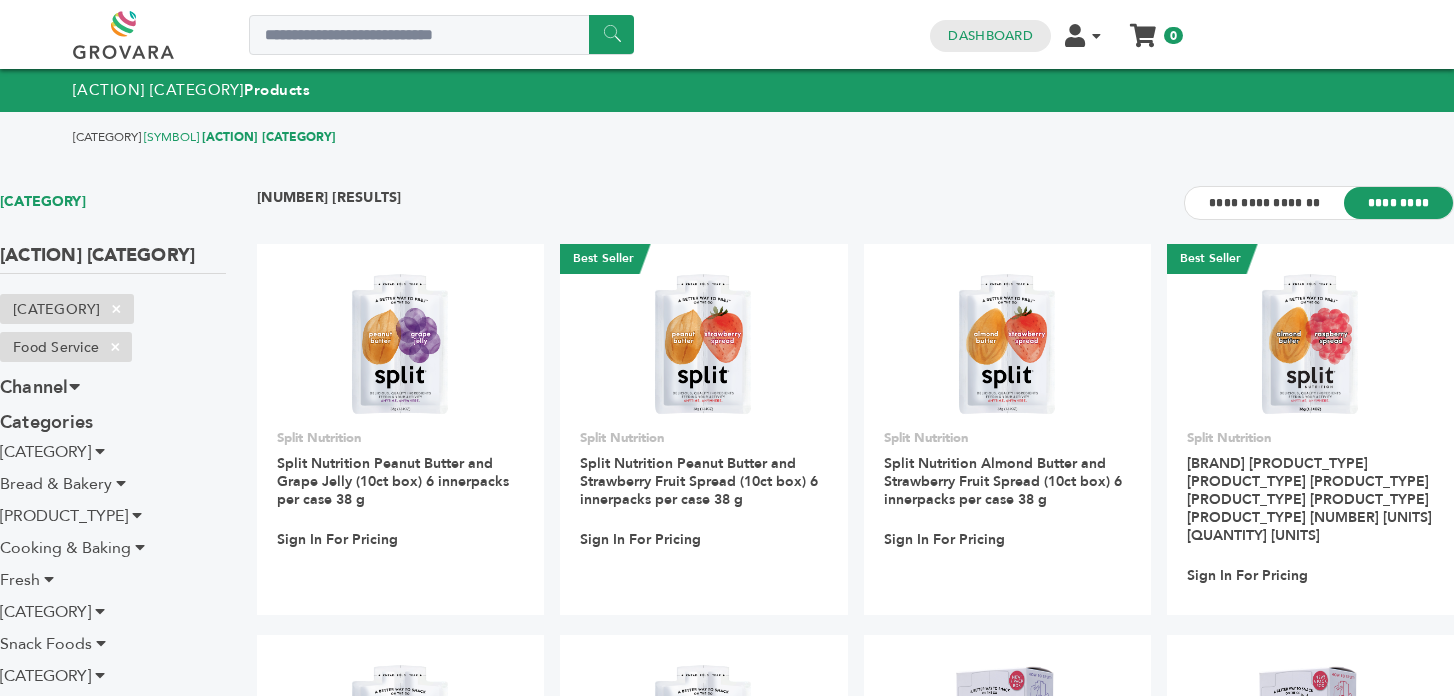 scroll, scrollTop: 0, scrollLeft: 0, axis: both 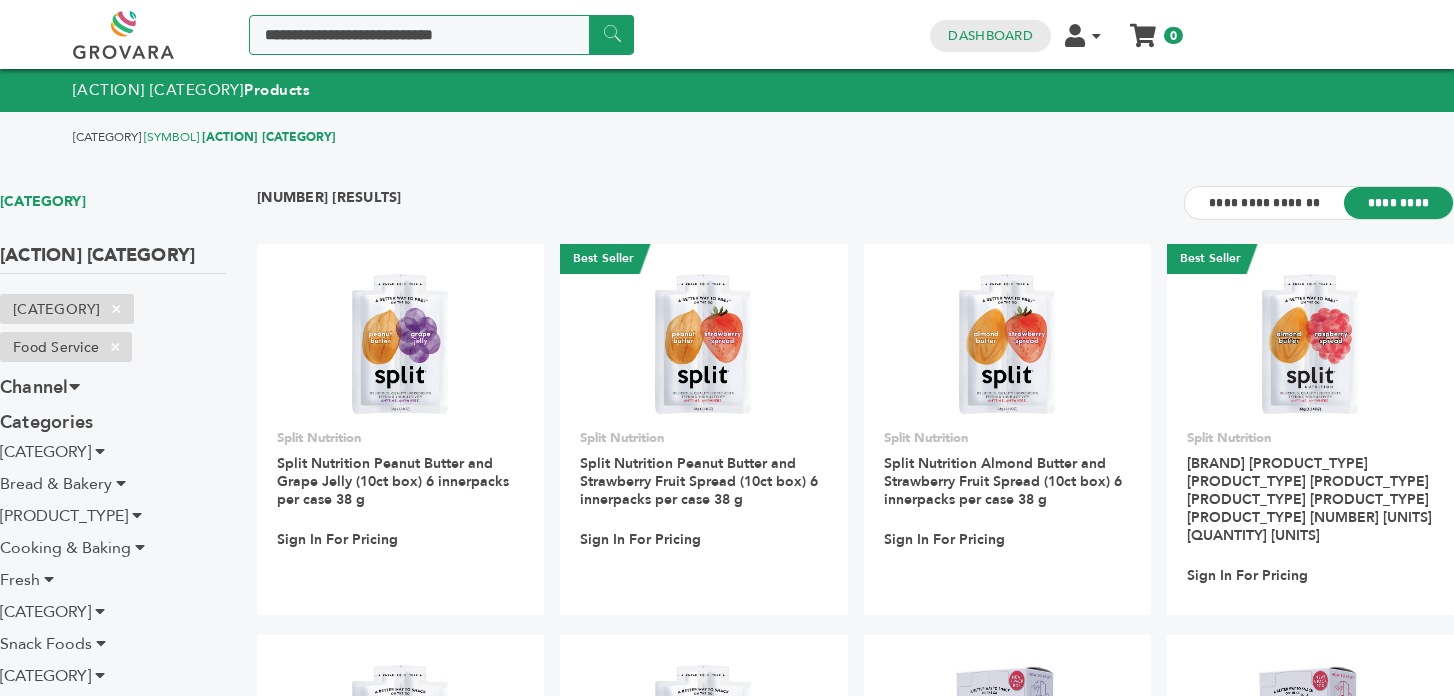 click at bounding box center (441, 35) 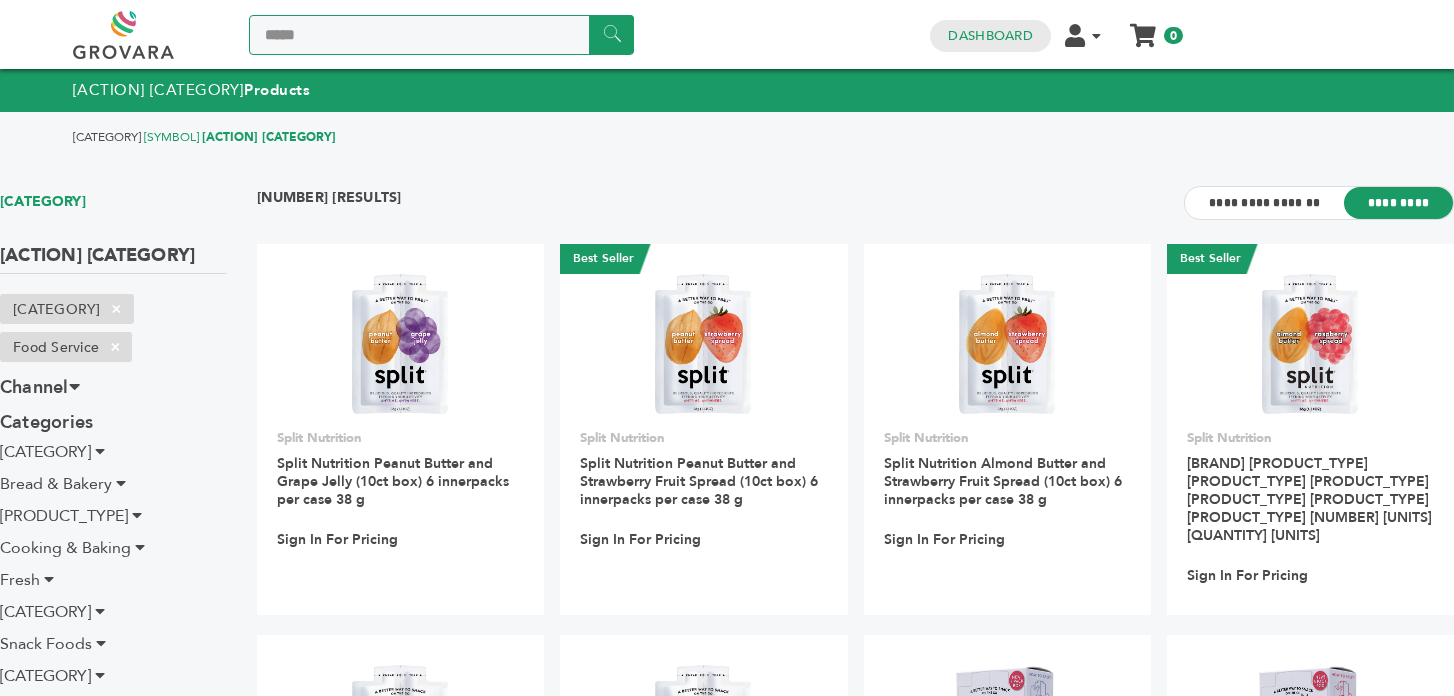 scroll, scrollTop: 0, scrollLeft: 0, axis: both 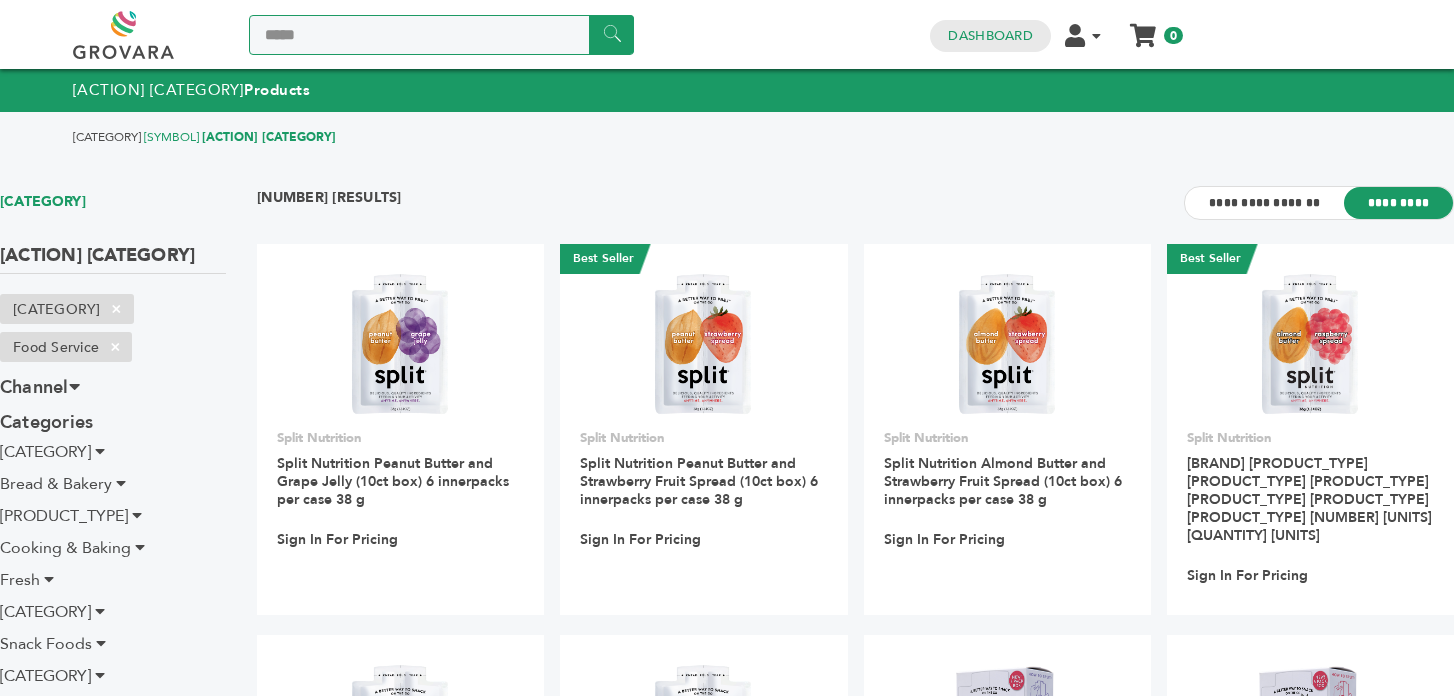 type on "*****" 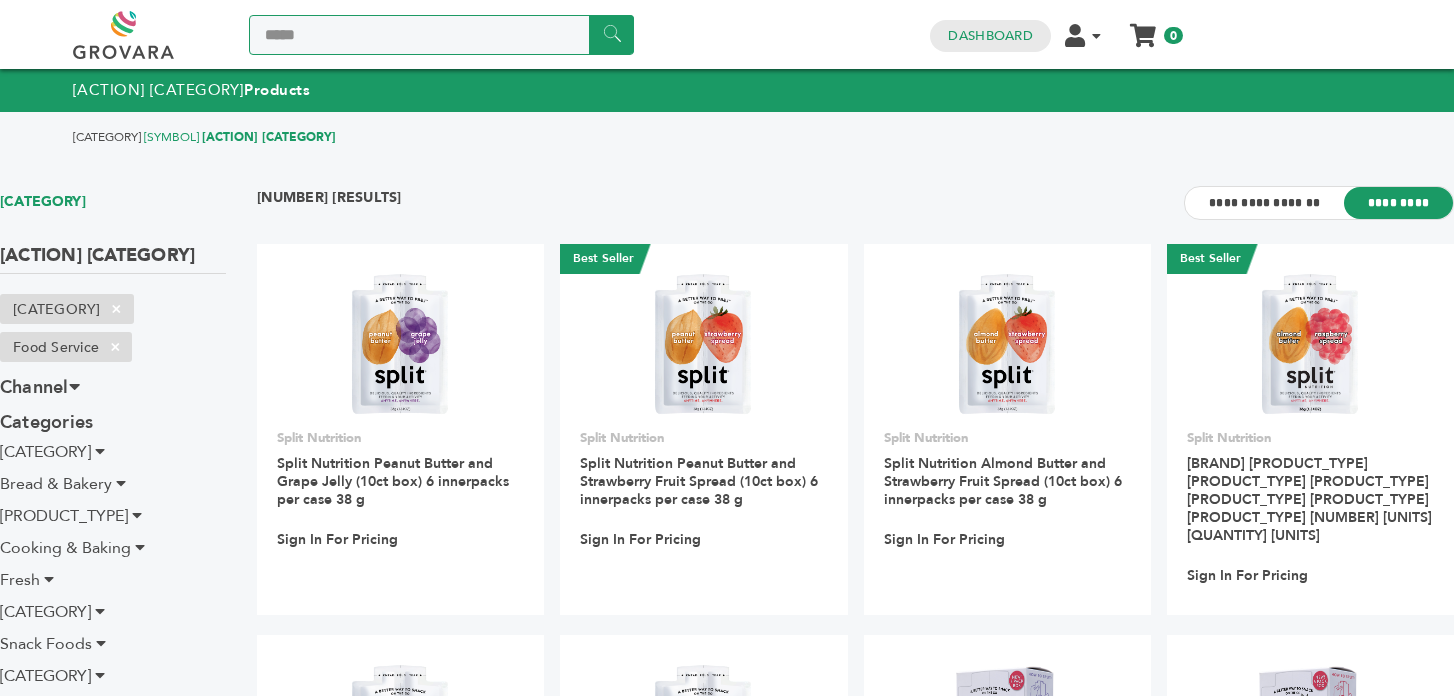 click on "******" at bounding box center (611, 34) 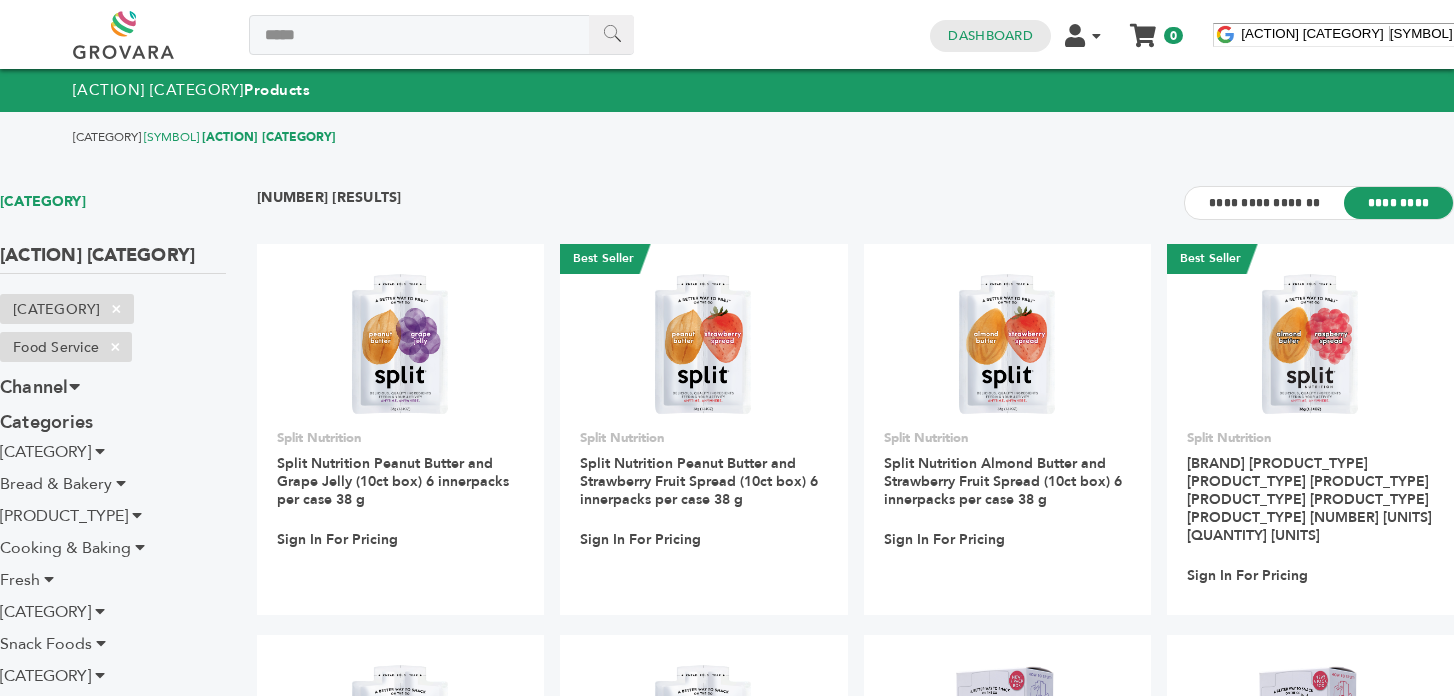 click on "******" at bounding box center (611, 34) 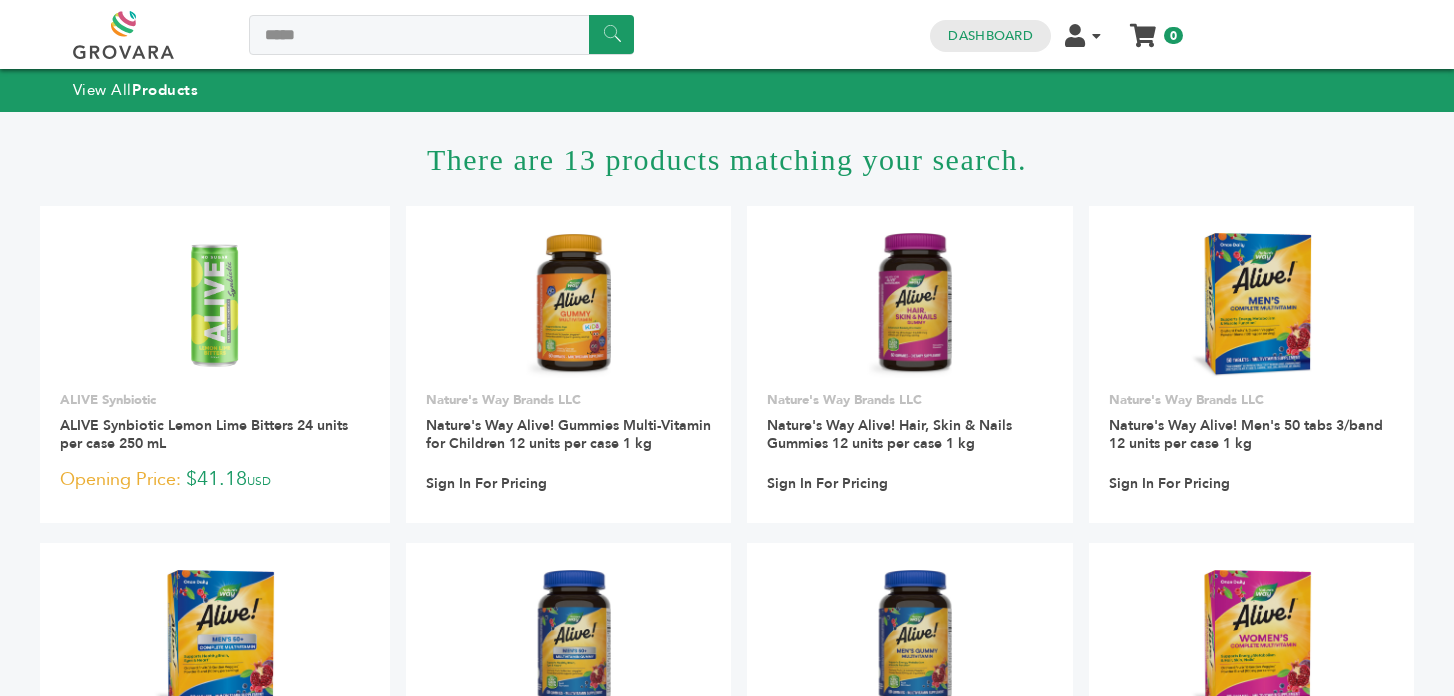 scroll, scrollTop: 0, scrollLeft: 0, axis: both 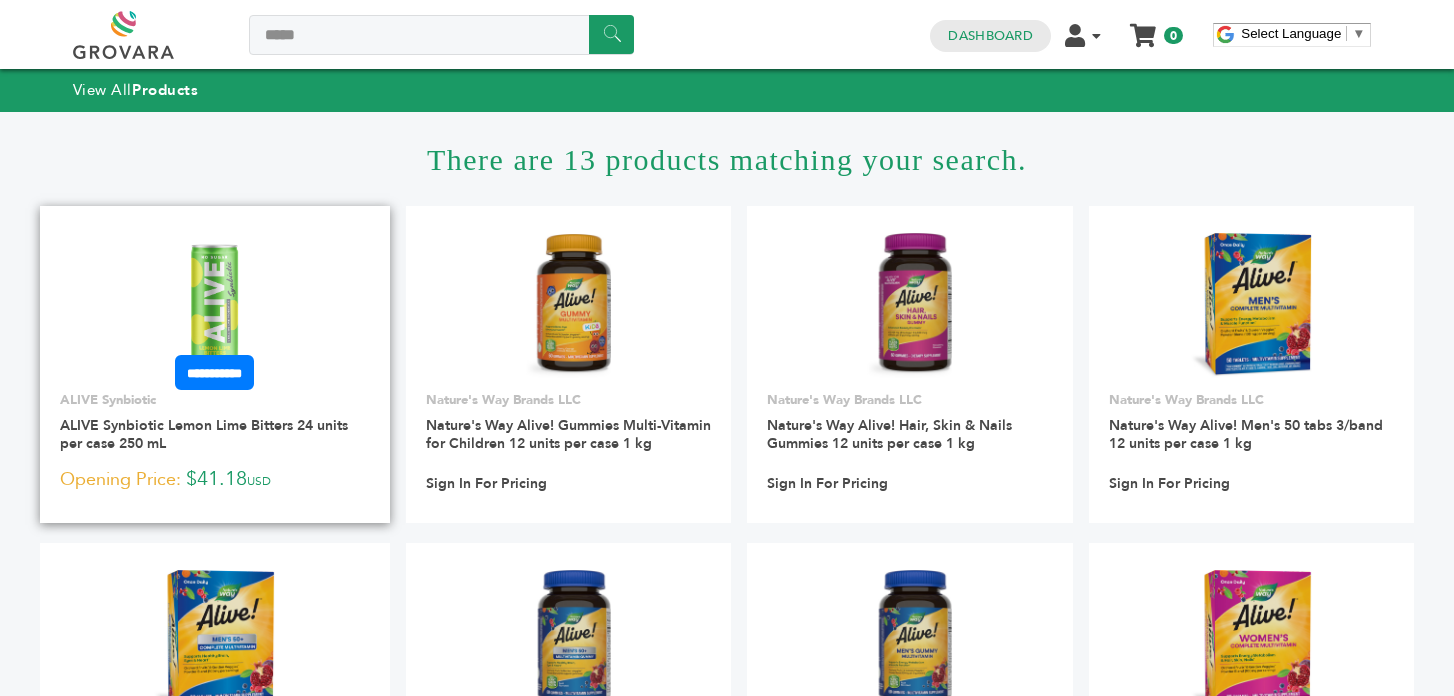 click at bounding box center (215, 306) 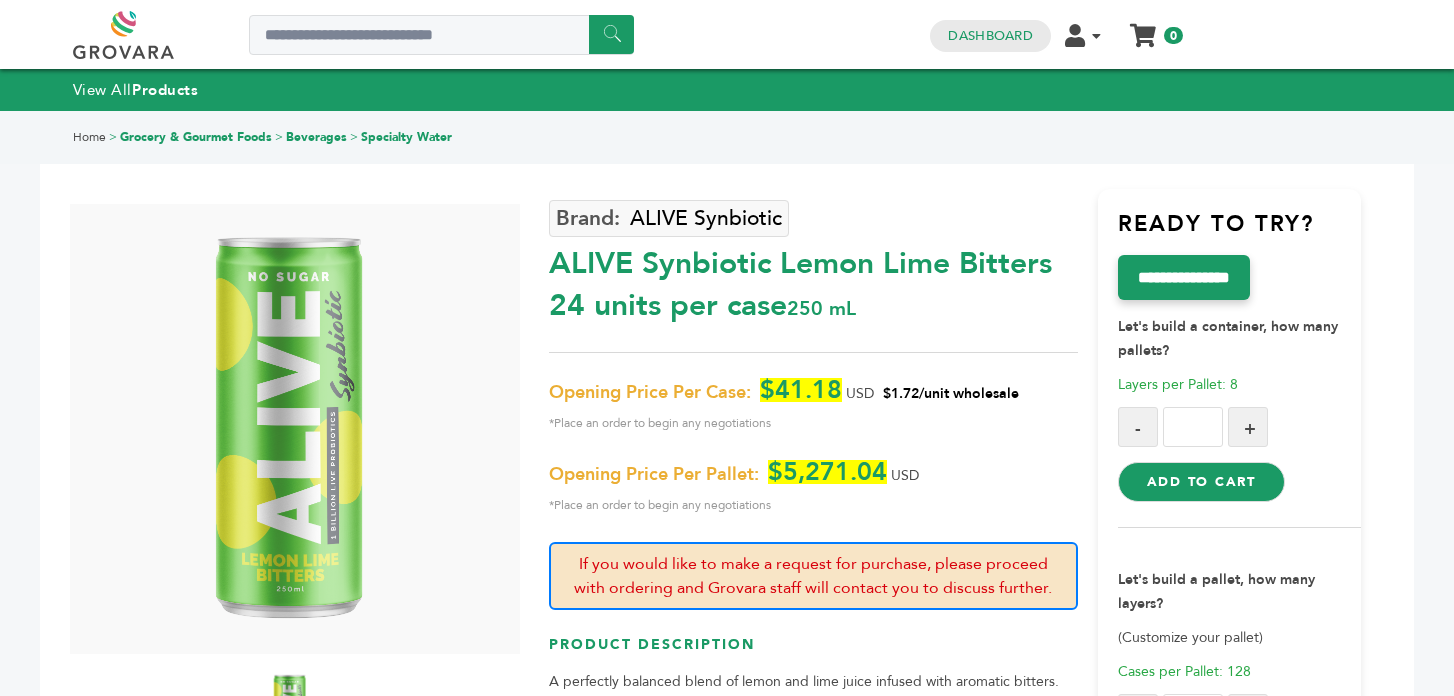 scroll, scrollTop: 0, scrollLeft: 0, axis: both 